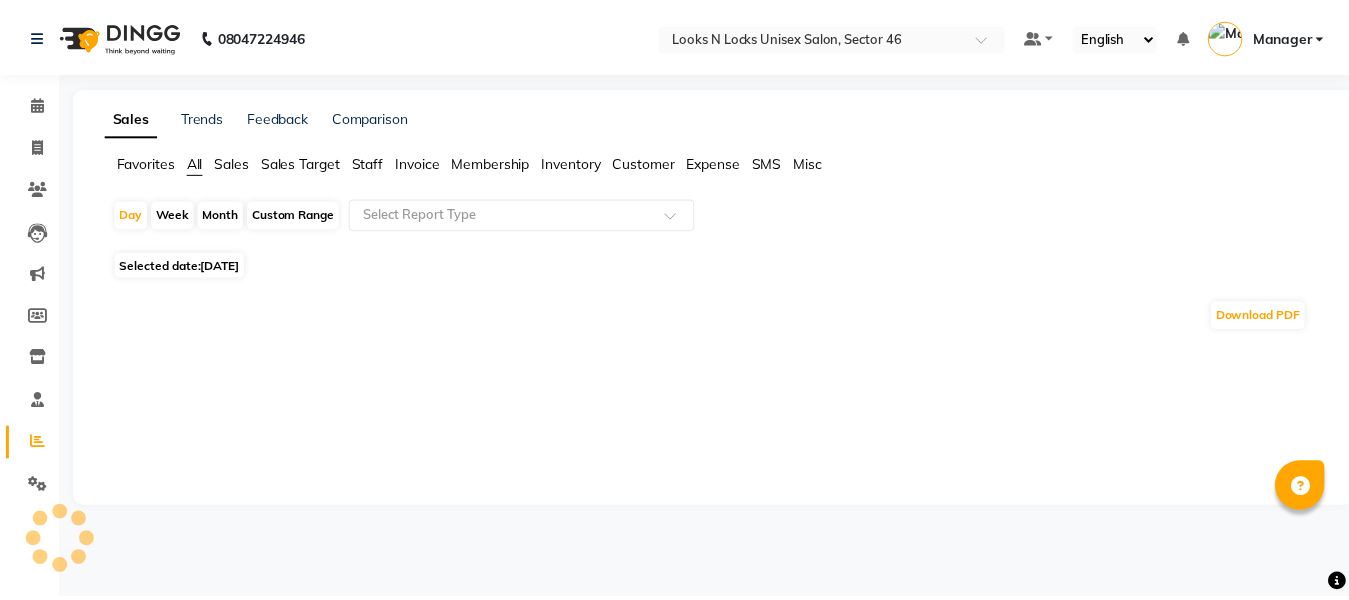 scroll, scrollTop: 0, scrollLeft: 0, axis: both 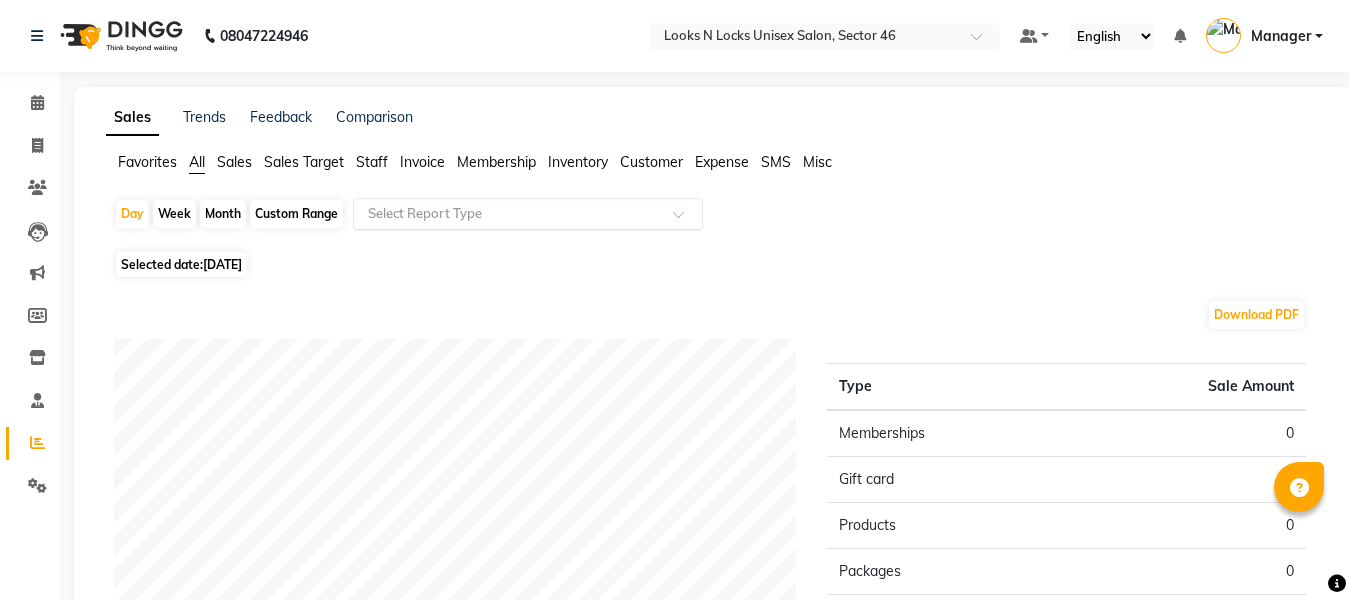 click 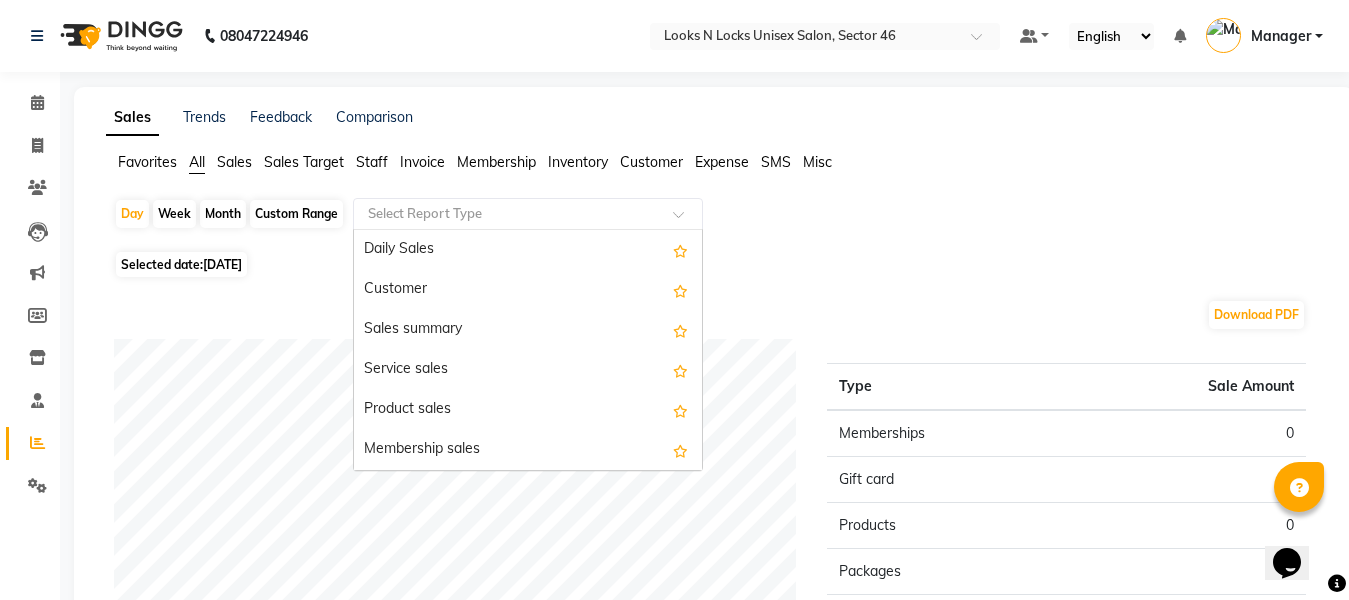 scroll, scrollTop: 0, scrollLeft: 0, axis: both 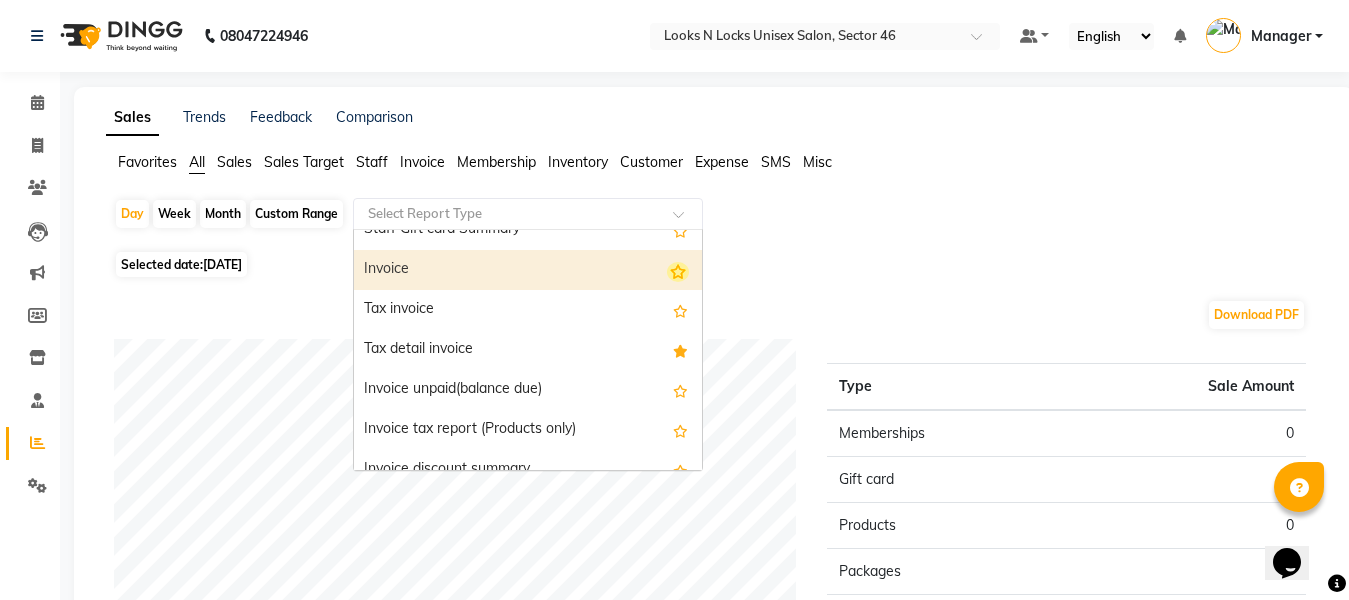 click at bounding box center (678, 272) 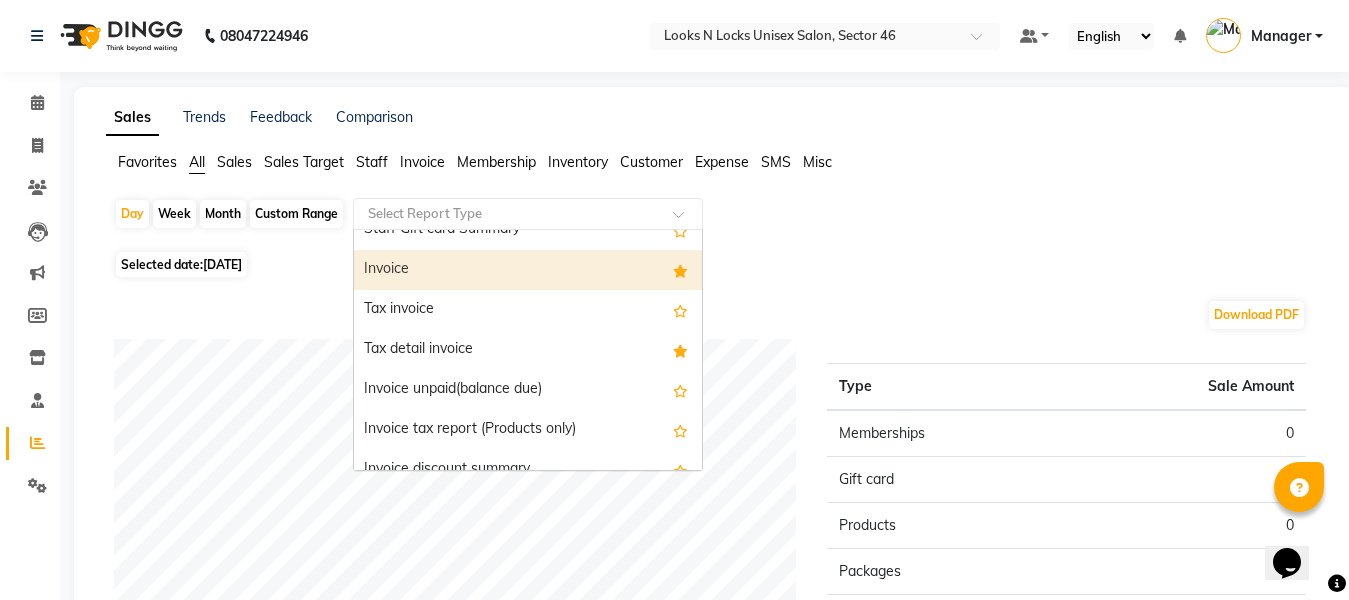 click on "Invoice" at bounding box center [528, 270] 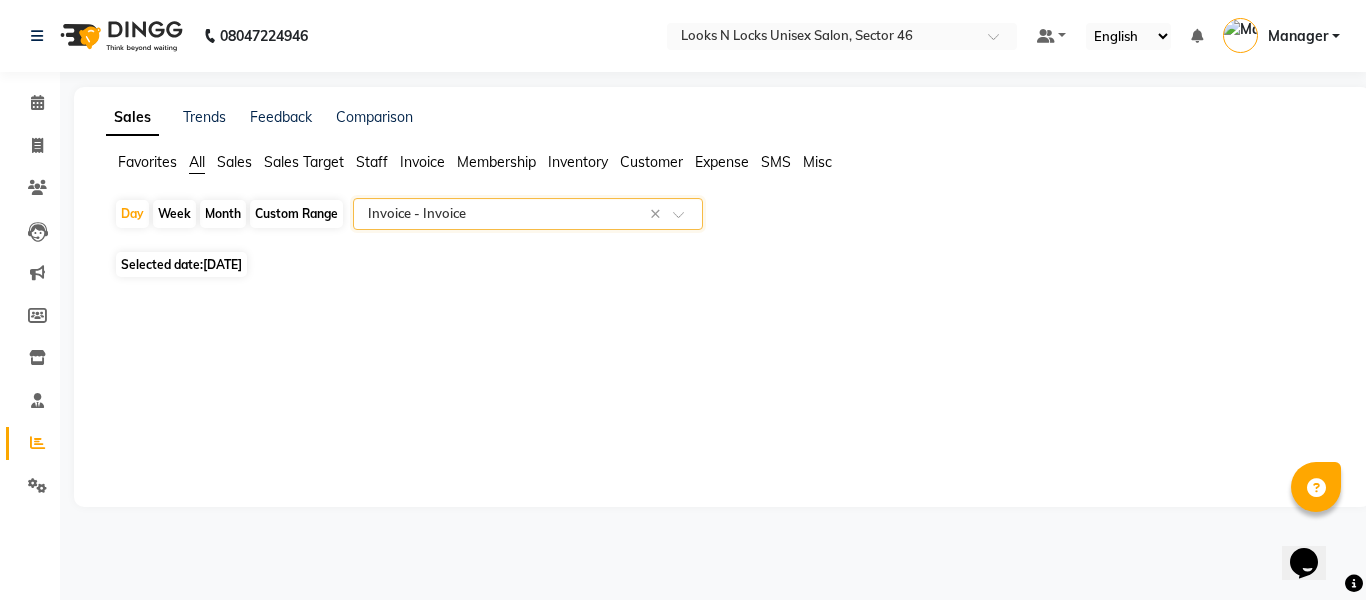 click on "[DATE]" 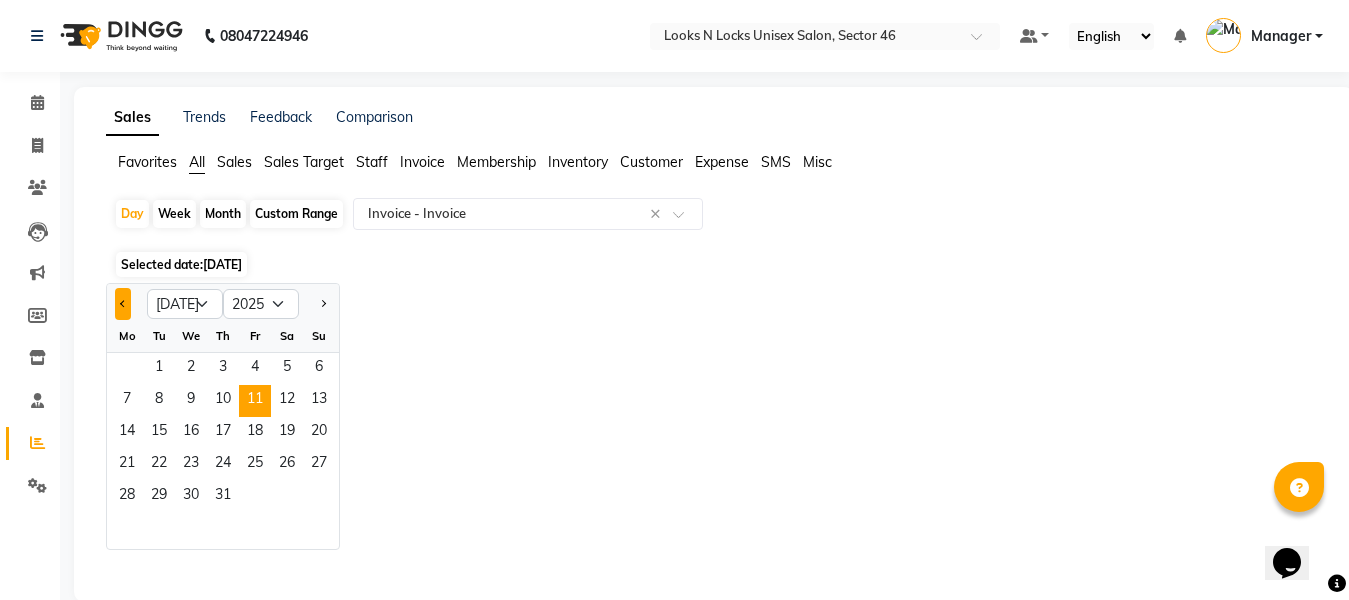 click 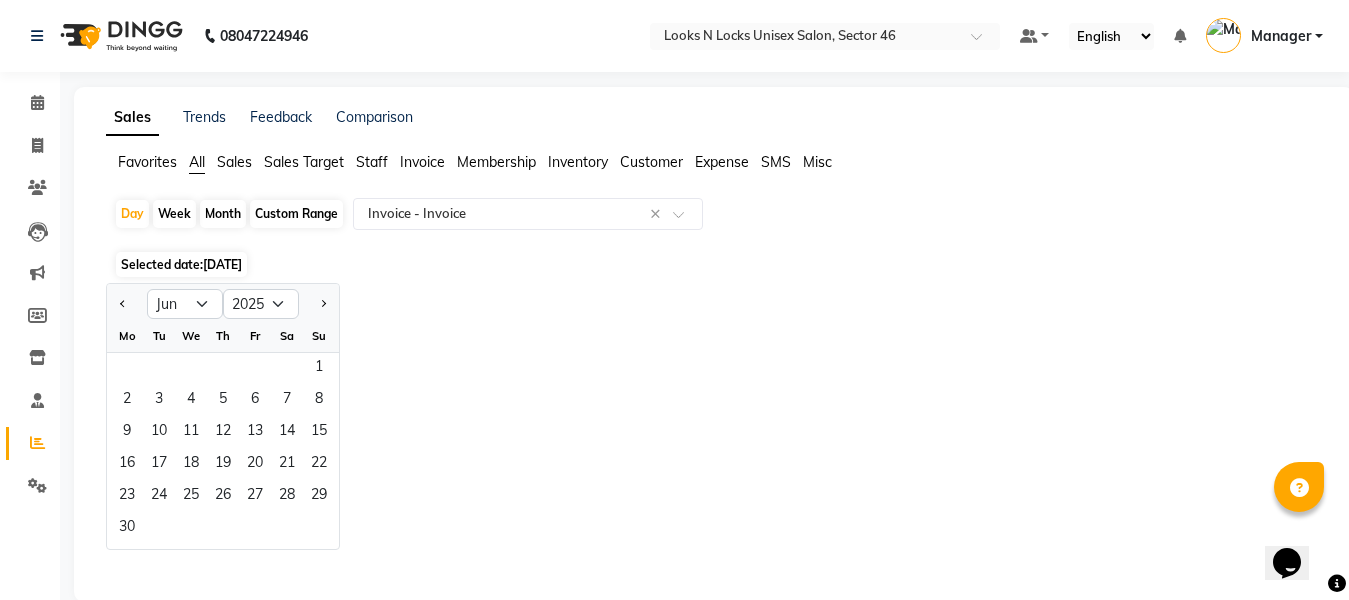 click 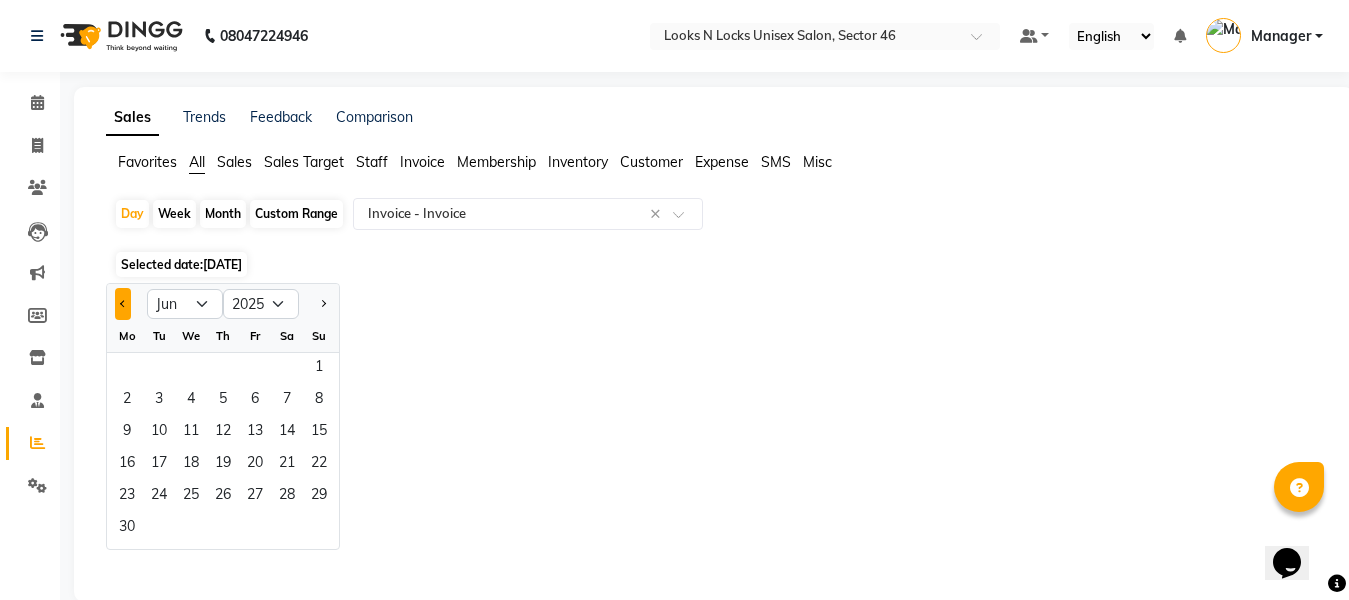 click 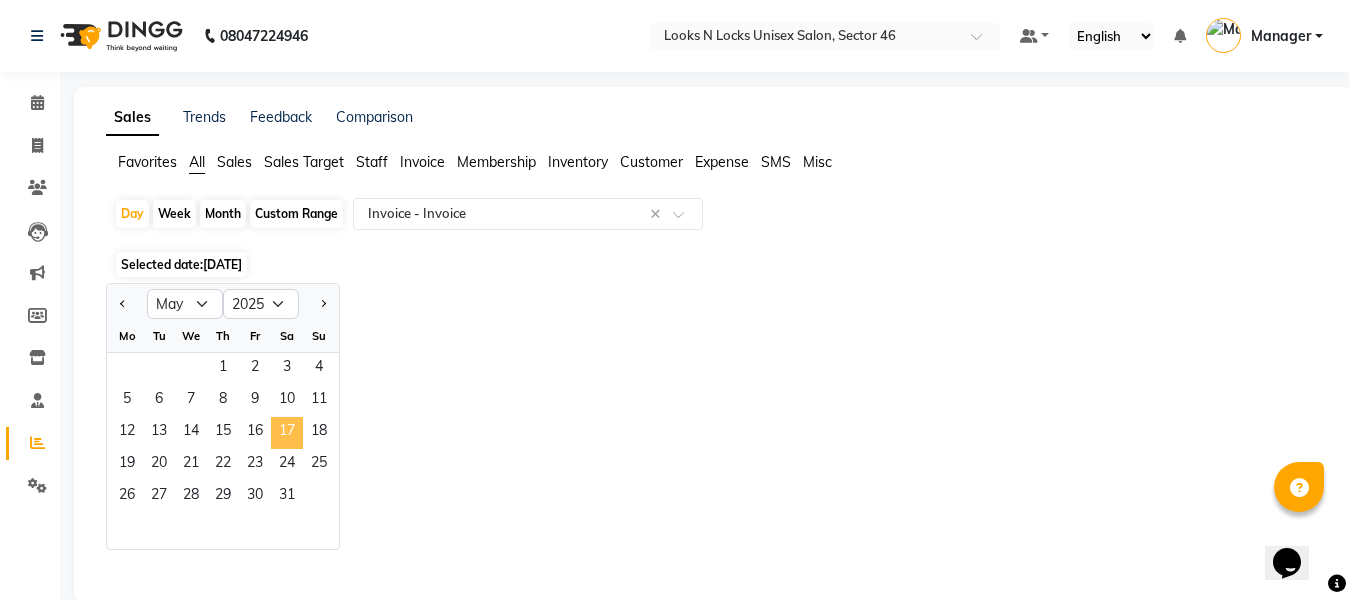 click on "17" 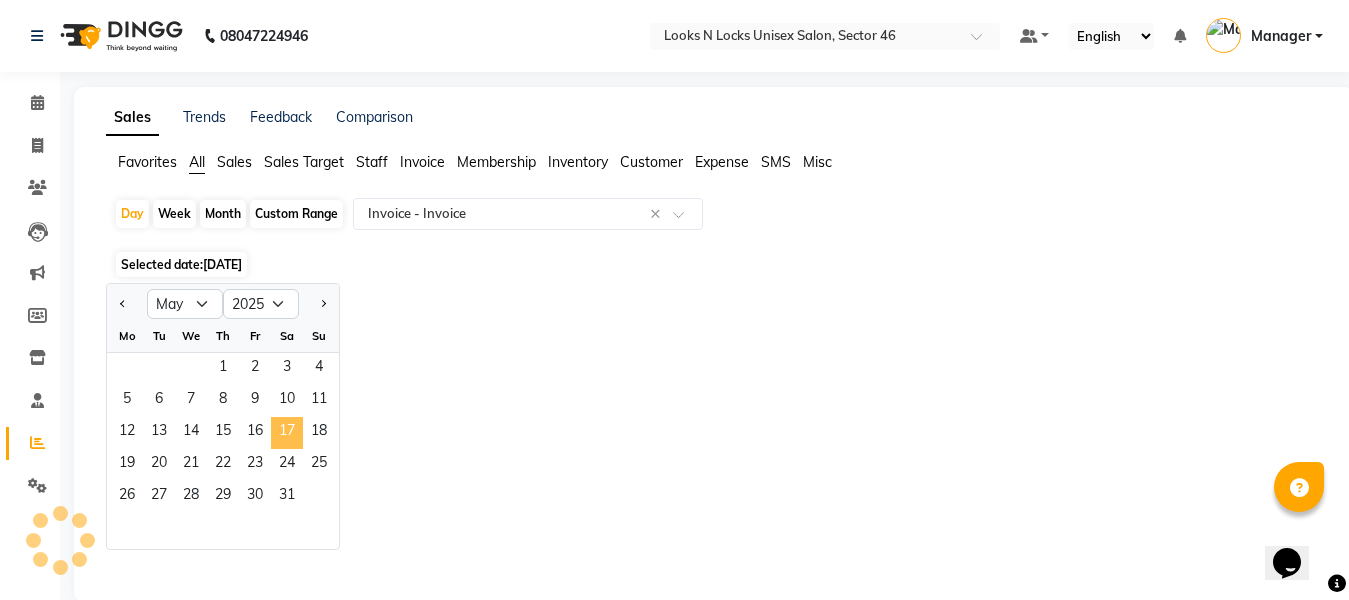 select on "full_report" 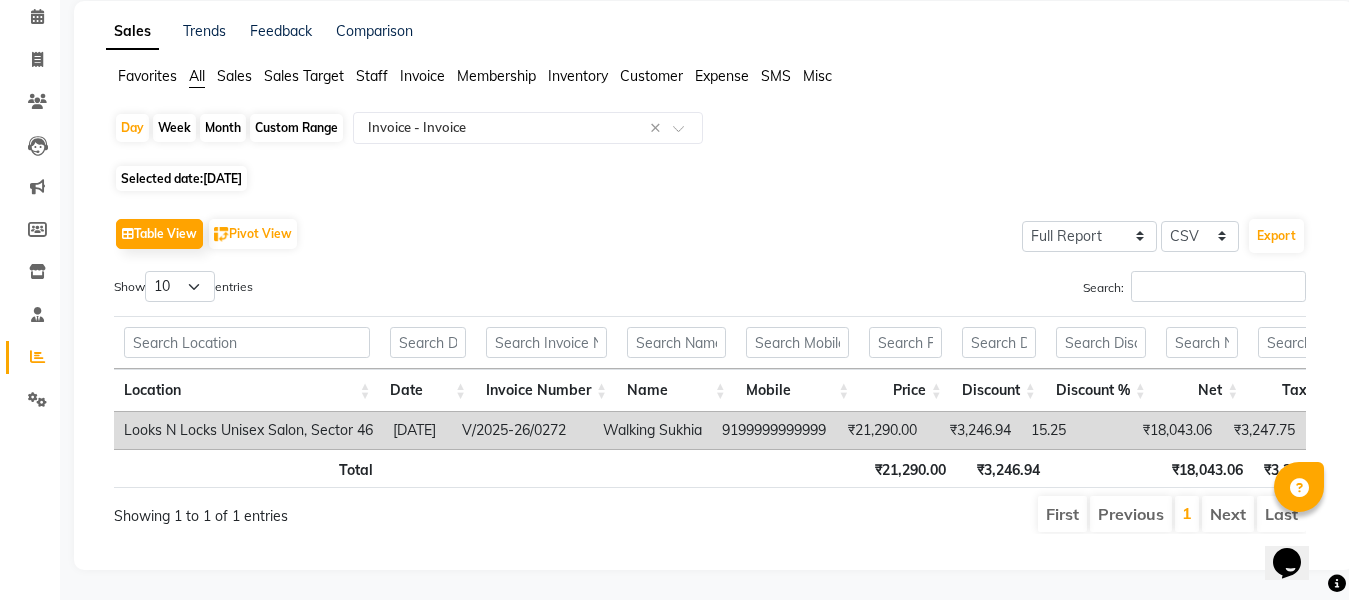 scroll, scrollTop: 120, scrollLeft: 0, axis: vertical 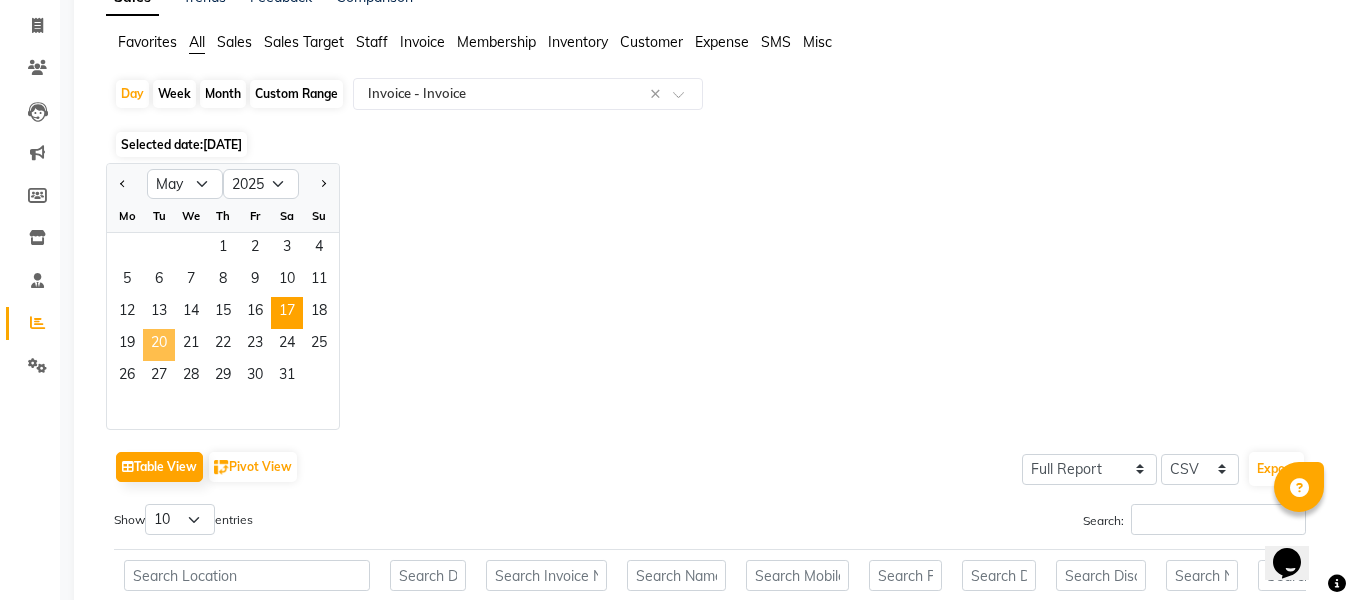 click on "20" 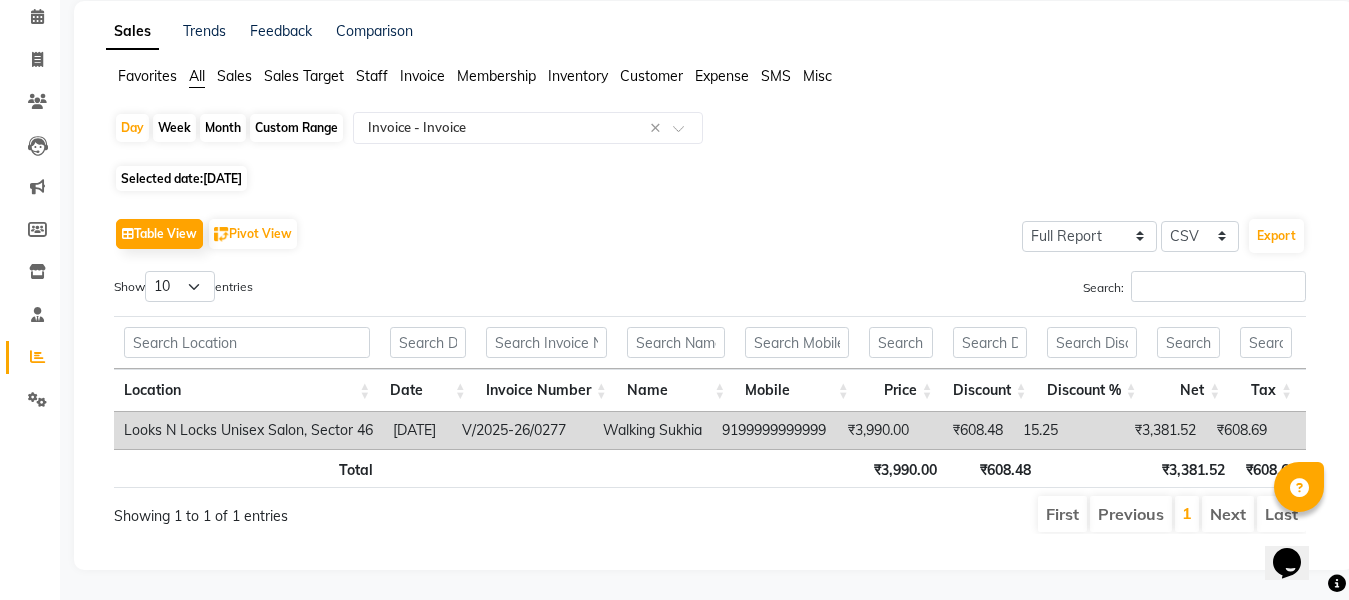scroll, scrollTop: 0, scrollLeft: 762, axis: horizontal 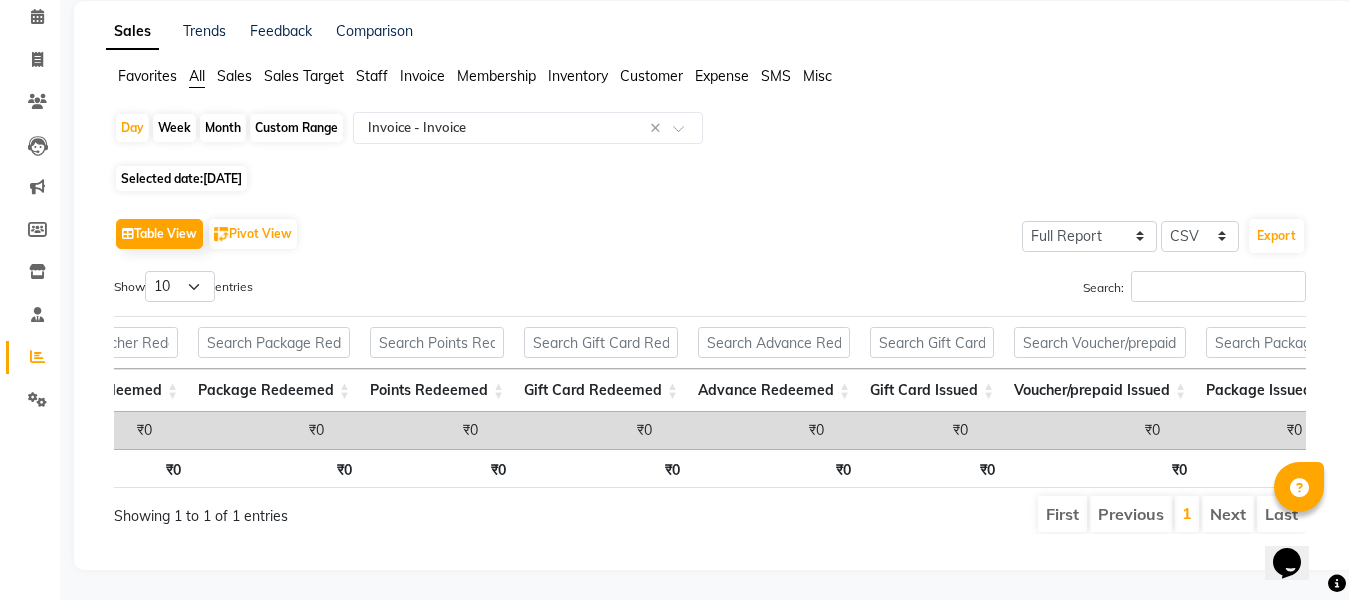 click on "[DATE]" 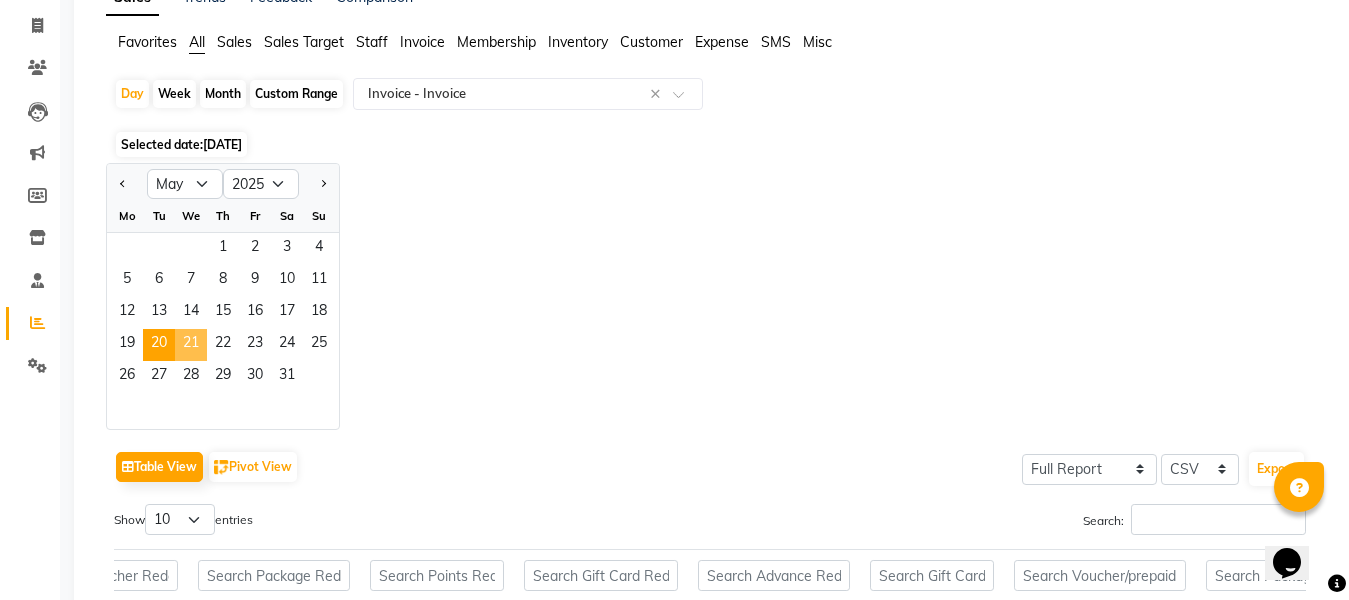 click on "21" 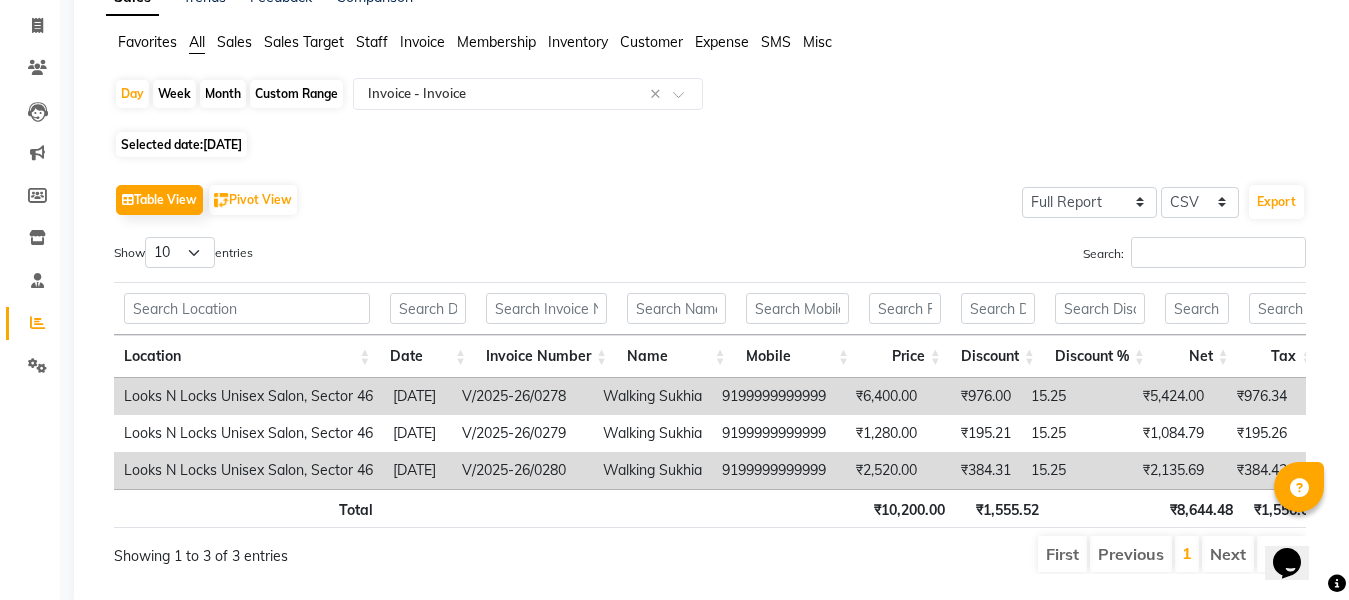 scroll, scrollTop: 0, scrollLeft: 786, axis: horizontal 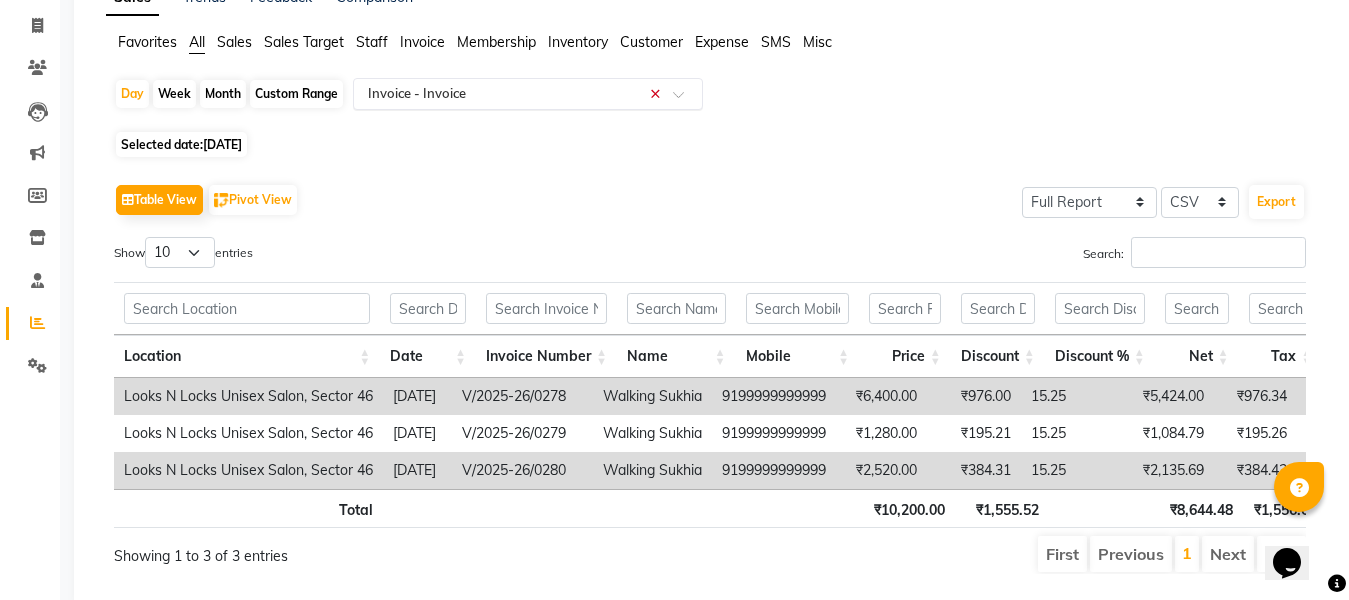 drag, startPoint x: 681, startPoint y: 99, endPoint x: 667, endPoint y: 103, distance: 14.56022 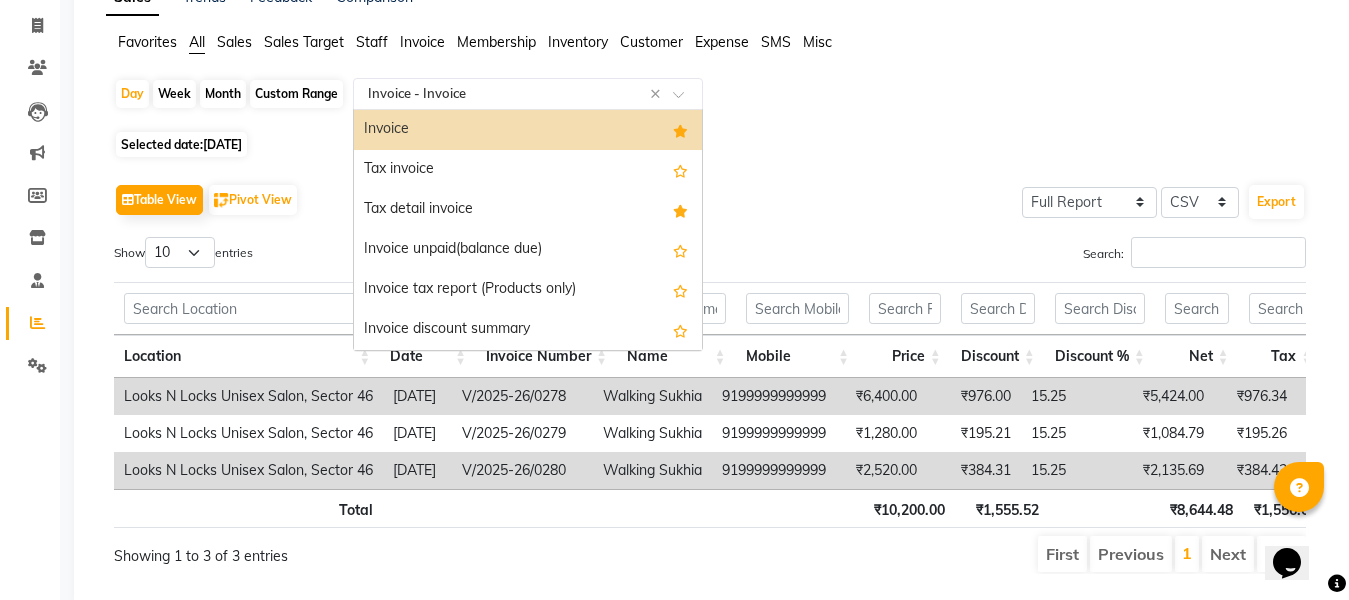 click on "Invoice" at bounding box center (528, 130) 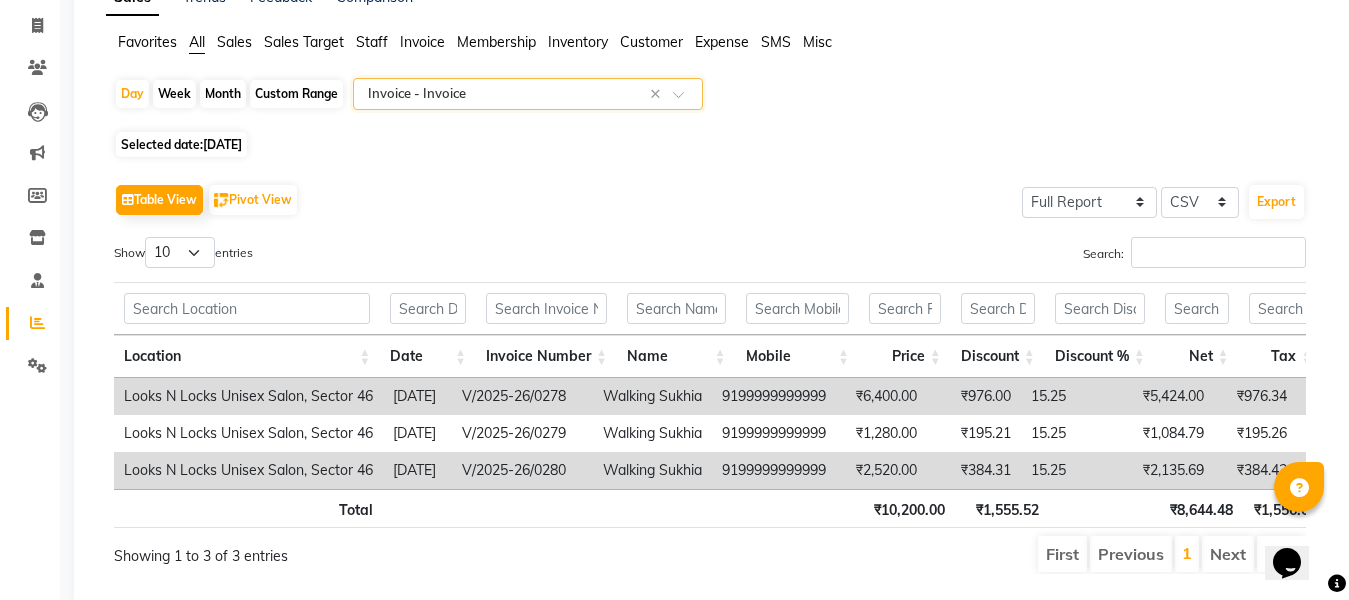 click on "[DATE]" 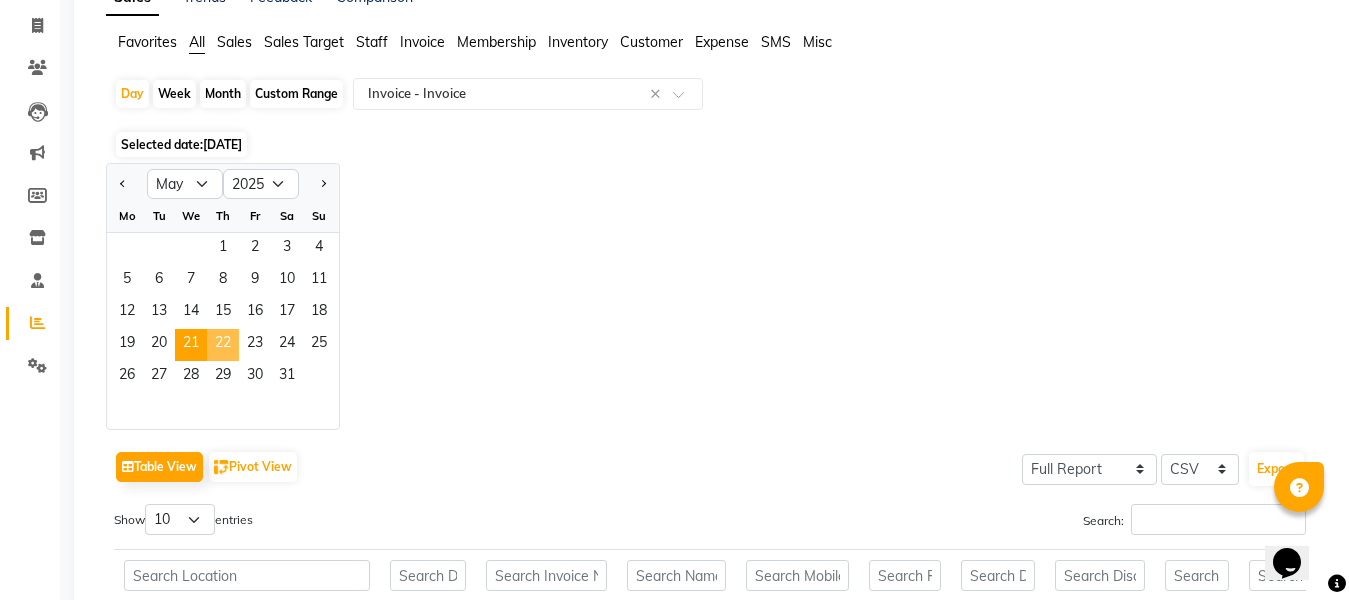 click on "22" 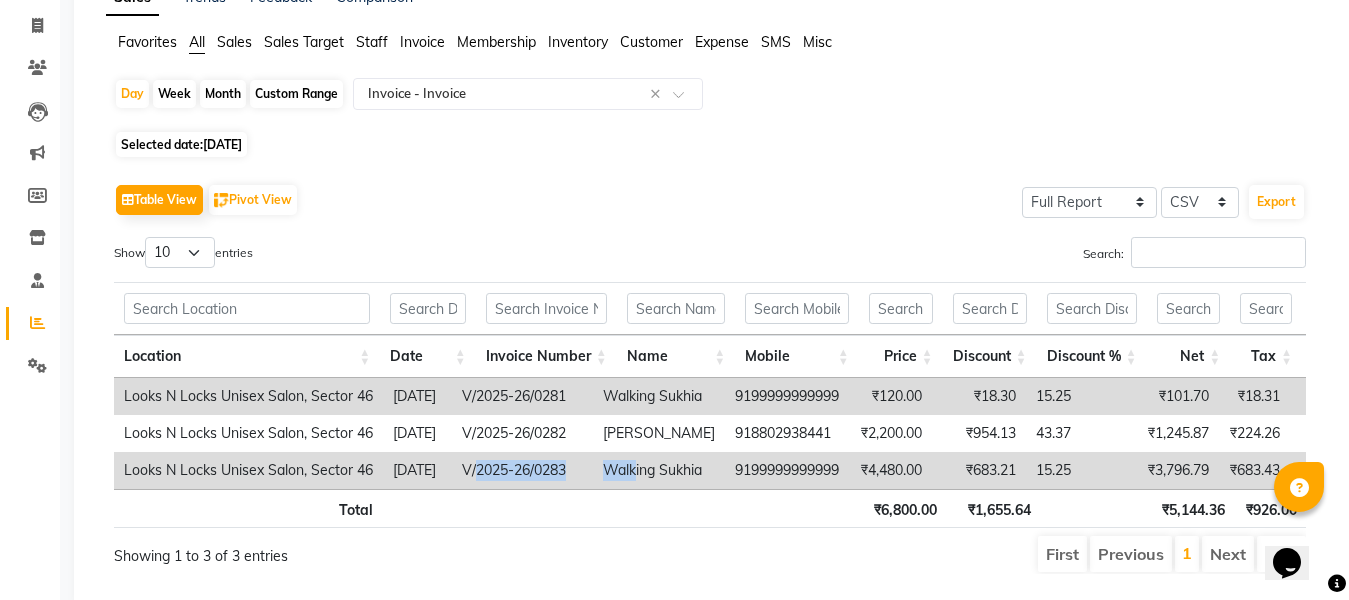 drag, startPoint x: 503, startPoint y: 483, endPoint x: 662, endPoint y: 486, distance: 159.0283 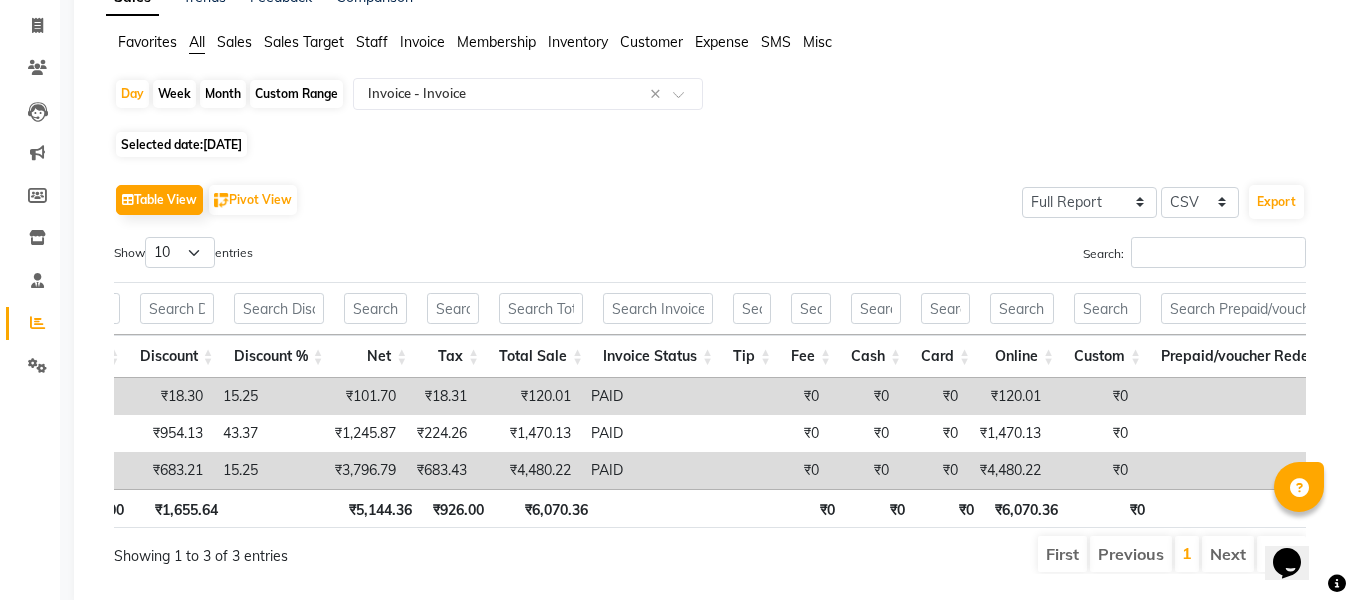 scroll, scrollTop: 0, scrollLeft: 1432, axis: horizontal 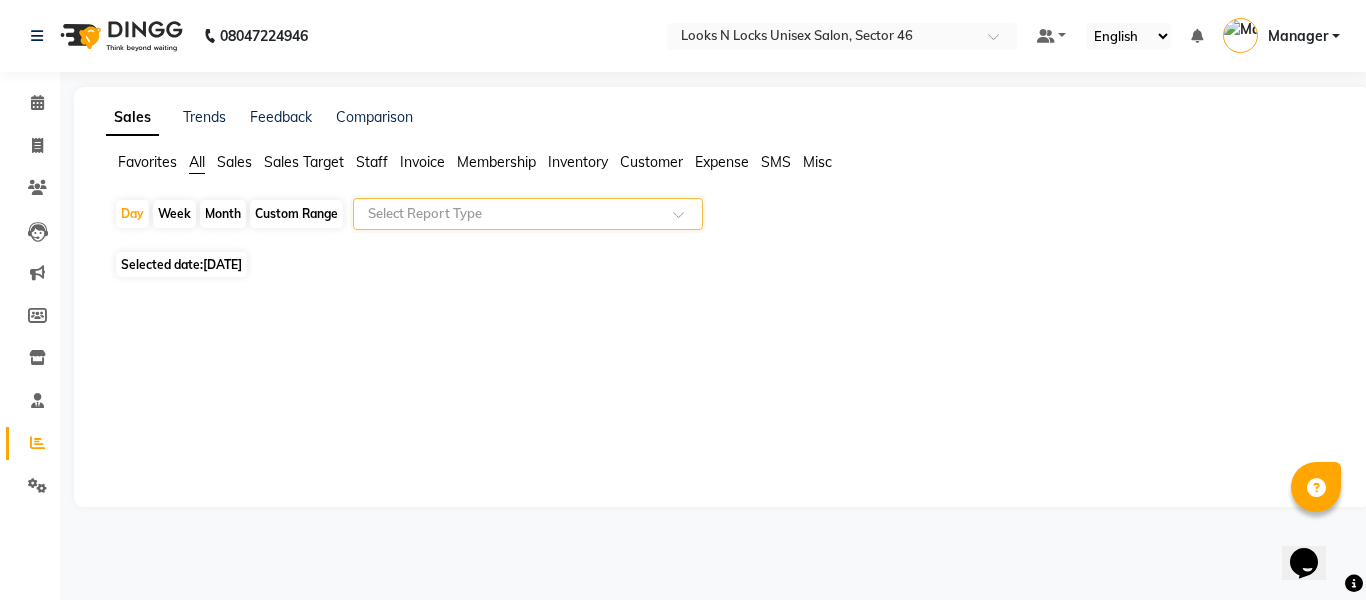 click 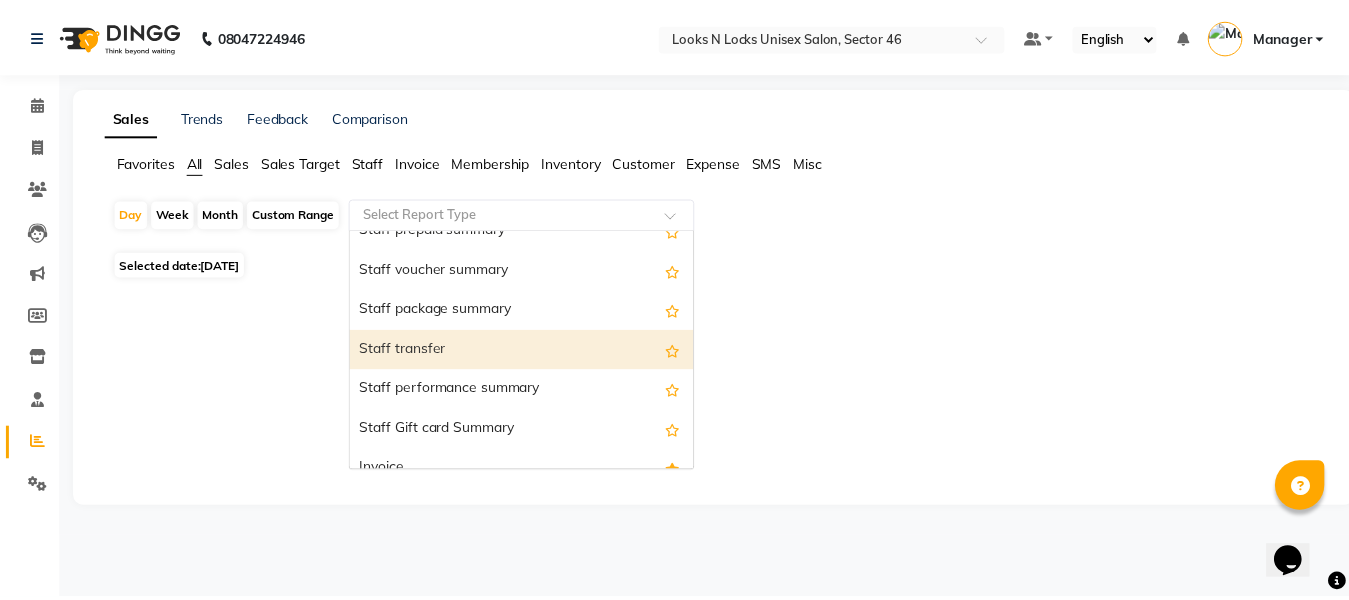 scroll, scrollTop: 1200, scrollLeft: 0, axis: vertical 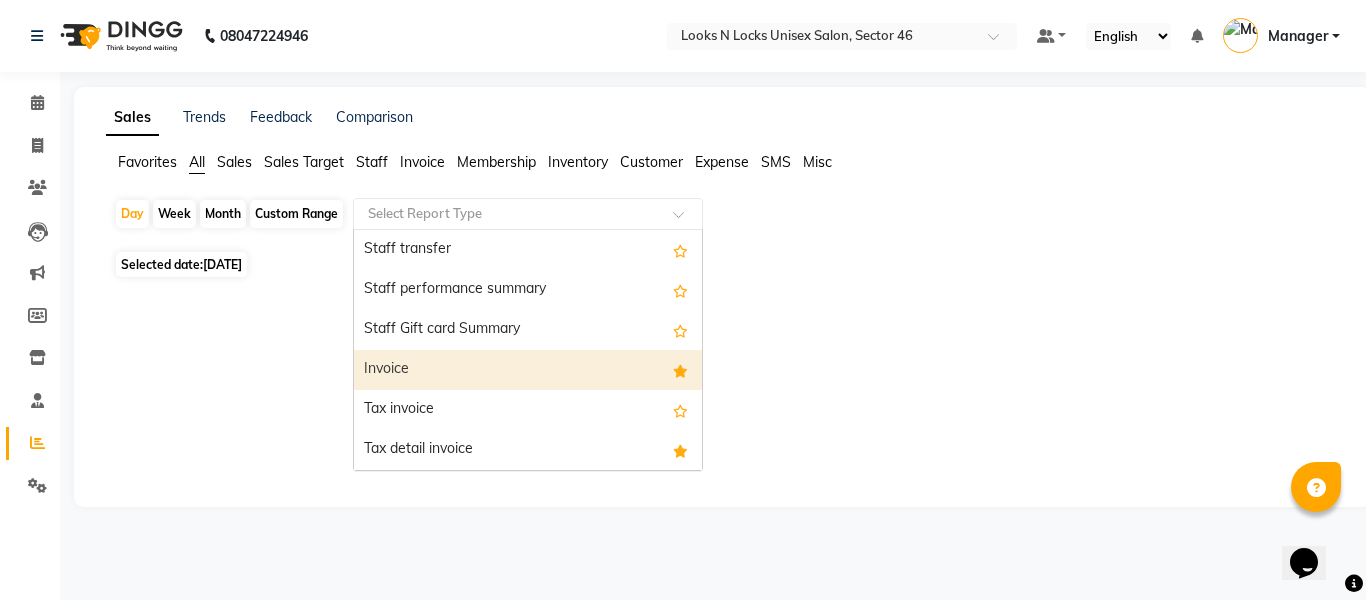 click at bounding box center (680, 371) 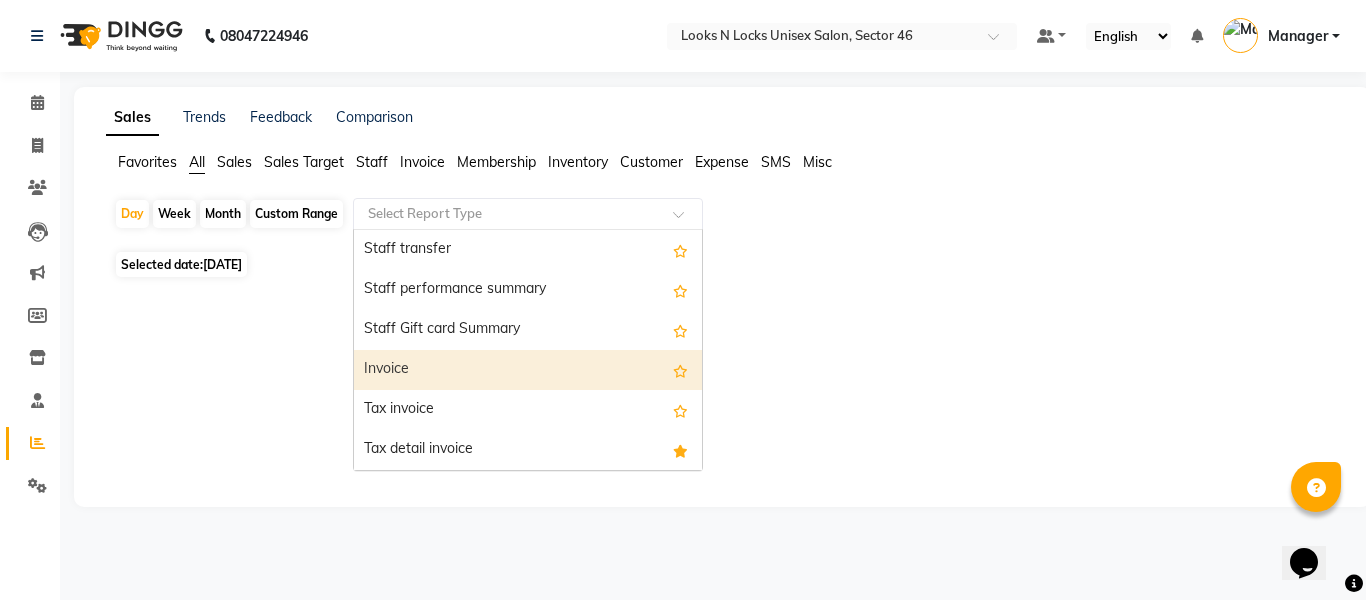 click on "Invoice" at bounding box center (528, 370) 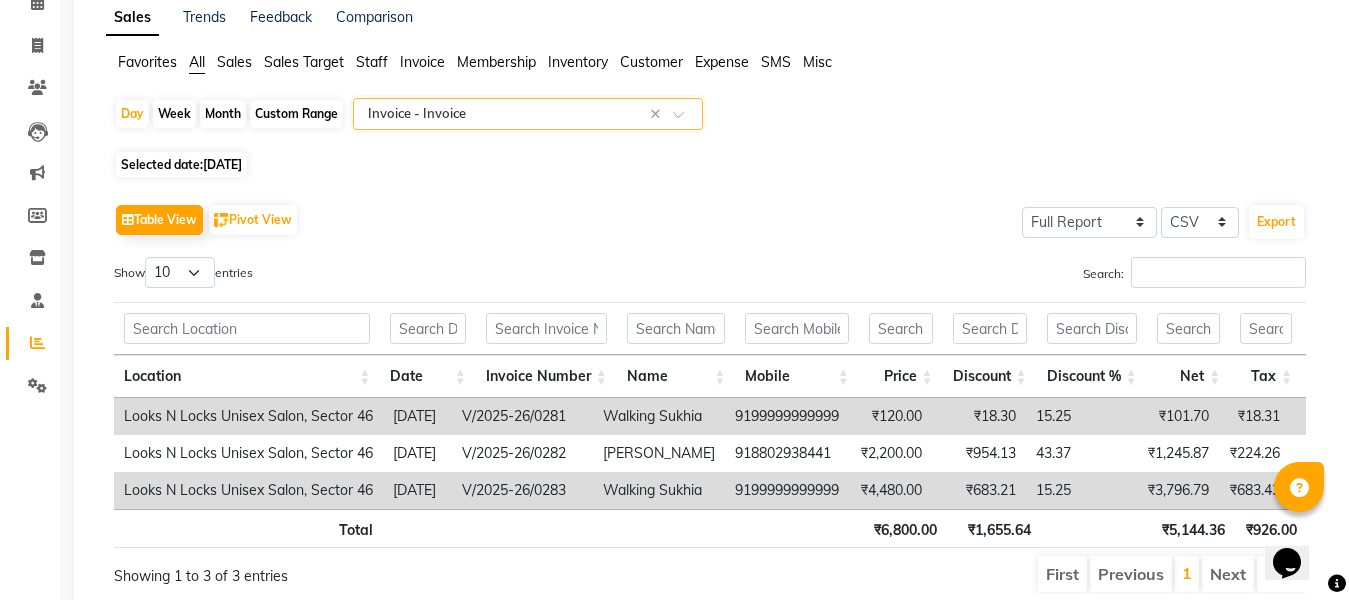 scroll, scrollTop: 194, scrollLeft: 0, axis: vertical 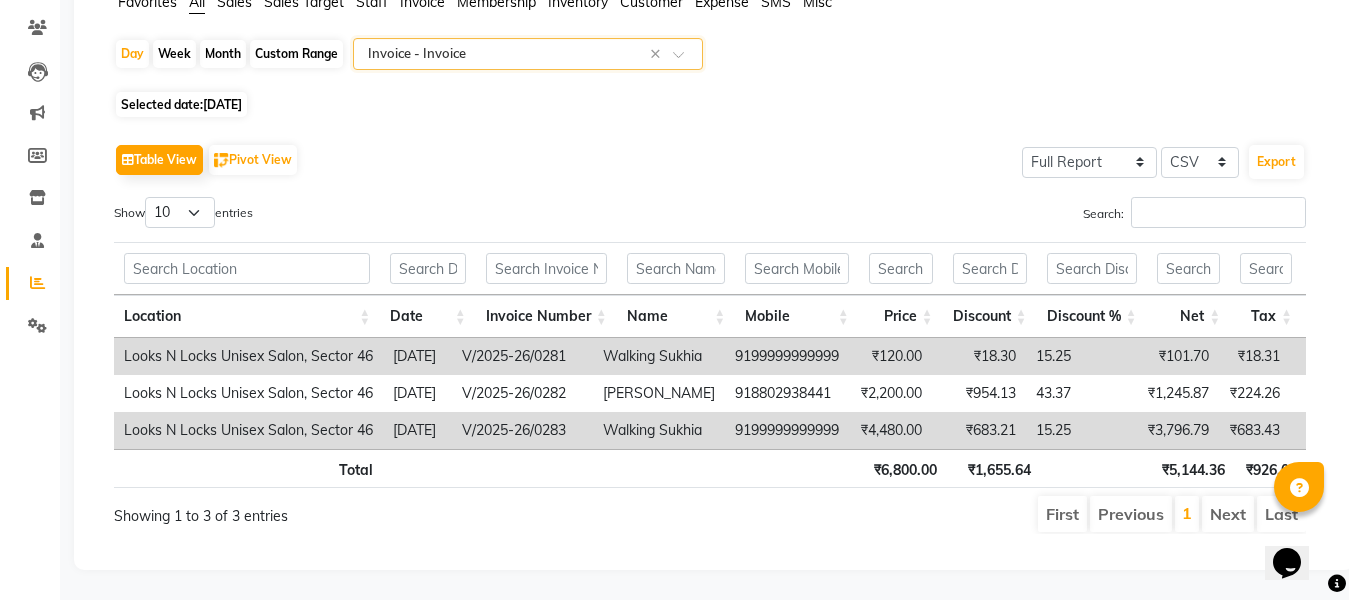 click 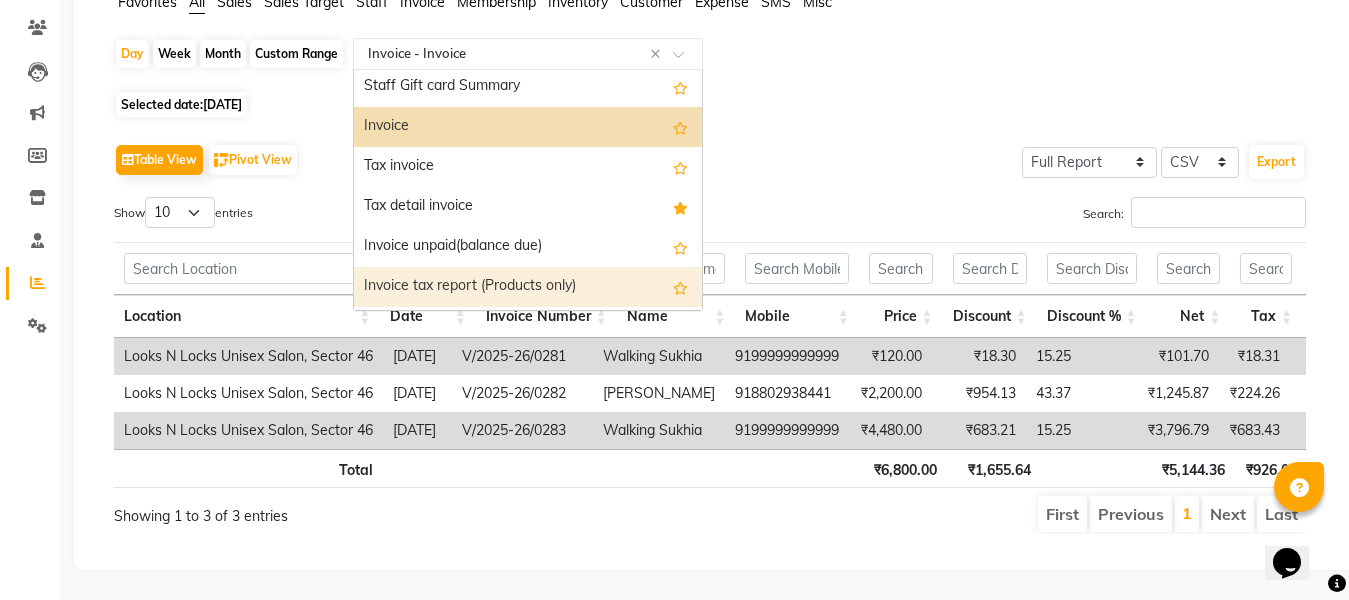 scroll, scrollTop: 1220, scrollLeft: 0, axis: vertical 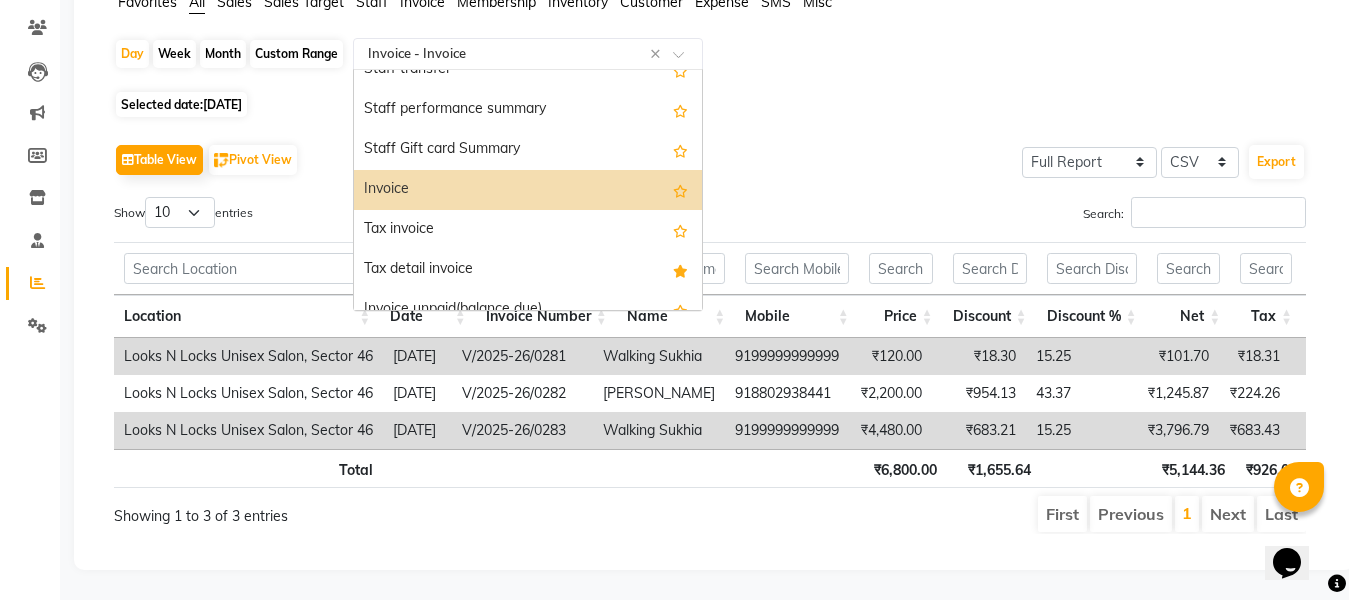 click on "Invoice" at bounding box center [528, 190] 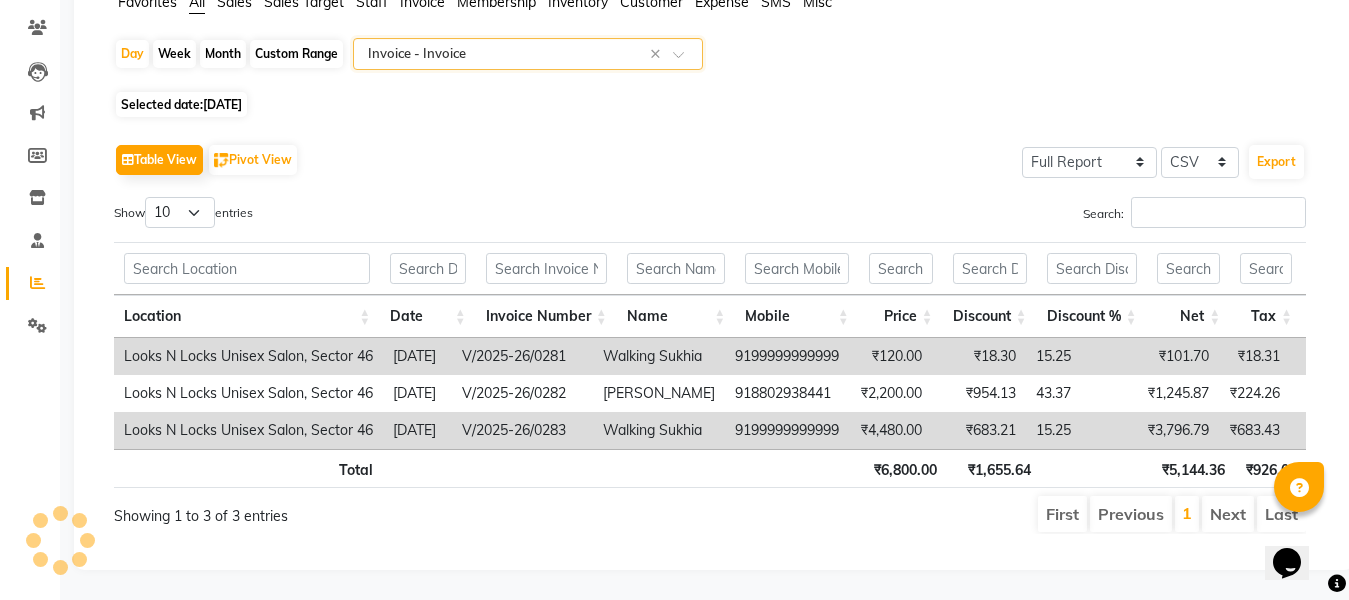 click on "[DATE]" 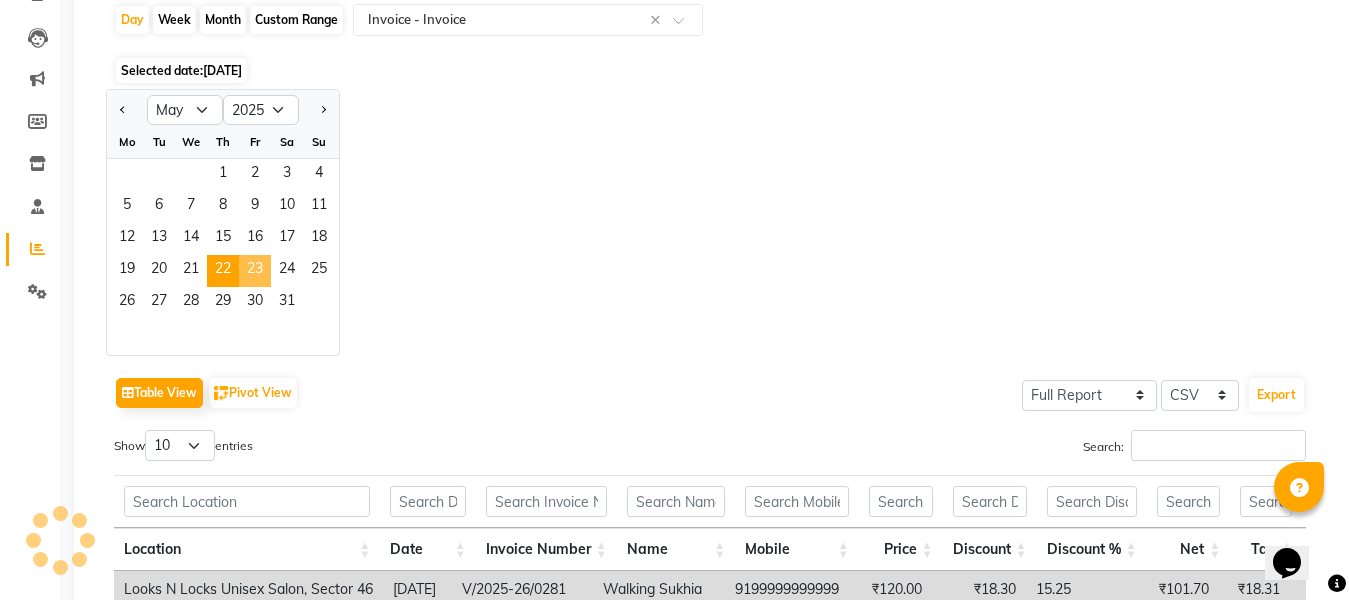 drag, startPoint x: 263, startPoint y: 276, endPoint x: 694, endPoint y: 358, distance: 438.73114 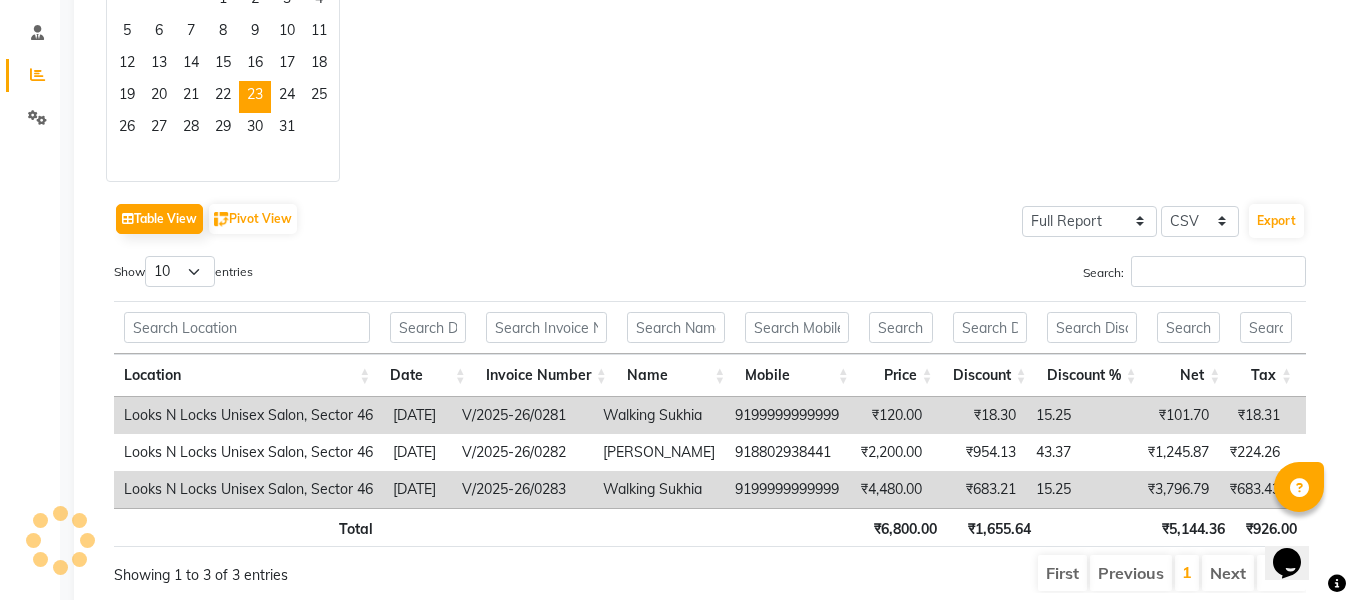 scroll, scrollTop: 394, scrollLeft: 0, axis: vertical 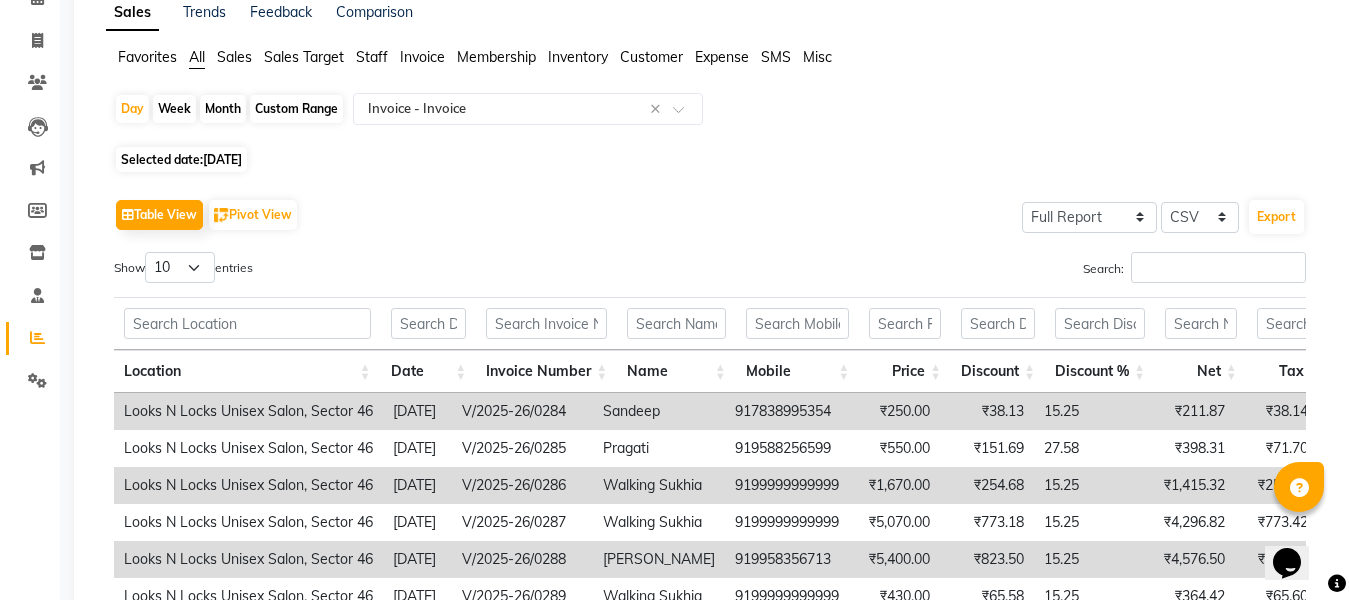 click on "[DATE]" 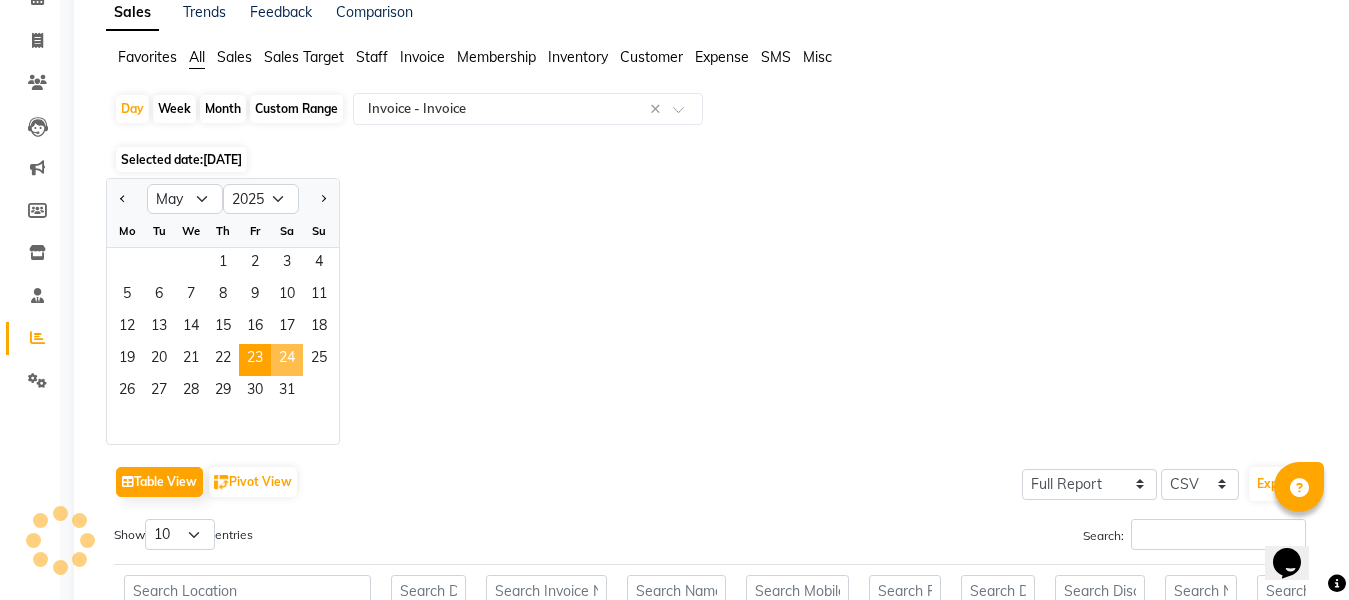 click on "24" 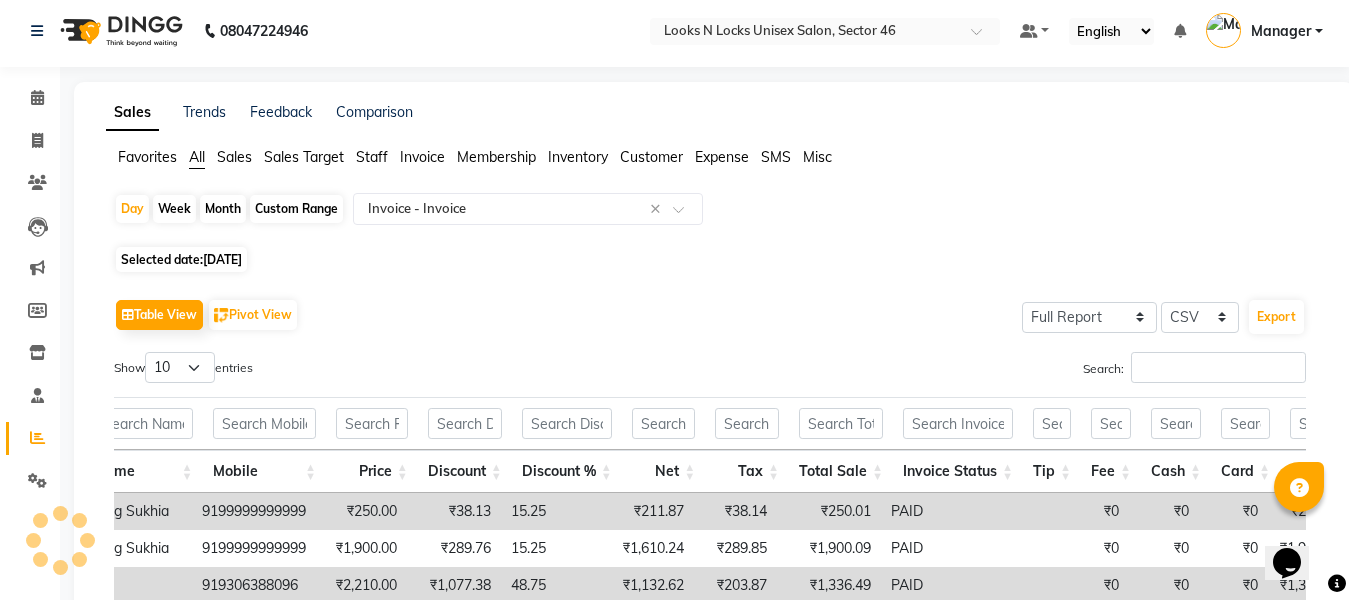 scroll, scrollTop: 0, scrollLeft: 0, axis: both 